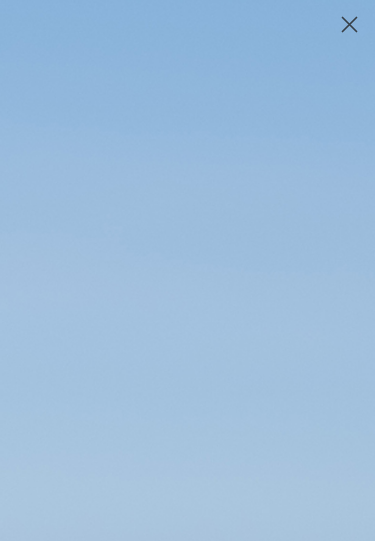 scroll, scrollTop: 149, scrollLeft: 0, axis: vertical 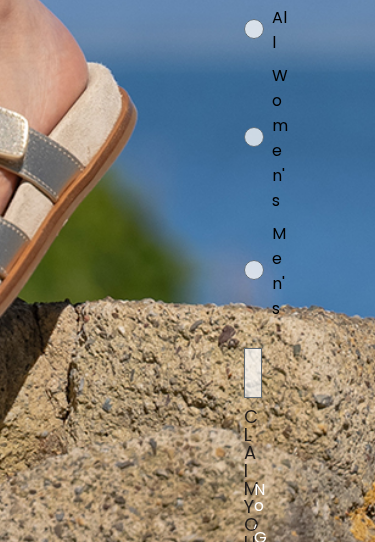 click on "Men's" at bounding box center (278, 274) 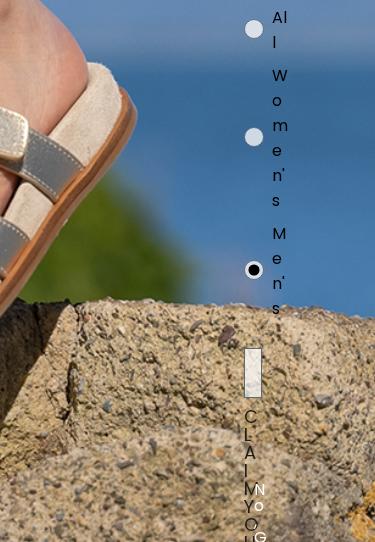 click on "No, Grazie" at bounding box center [254, 507] 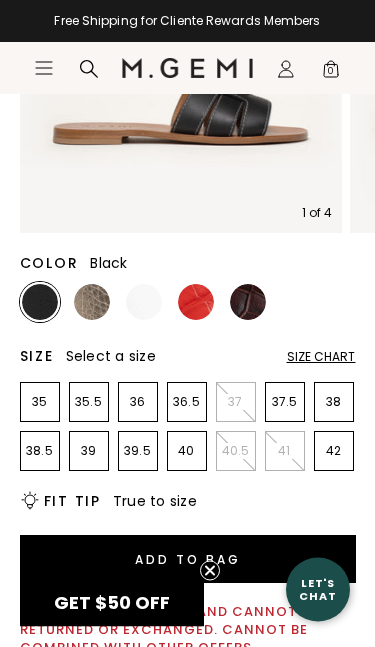 scroll, scrollTop: 380, scrollLeft: 0, axis: vertical 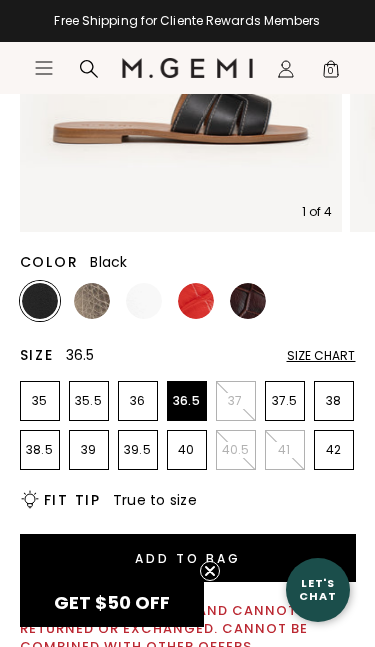 click on "36.5" at bounding box center [187, 401] 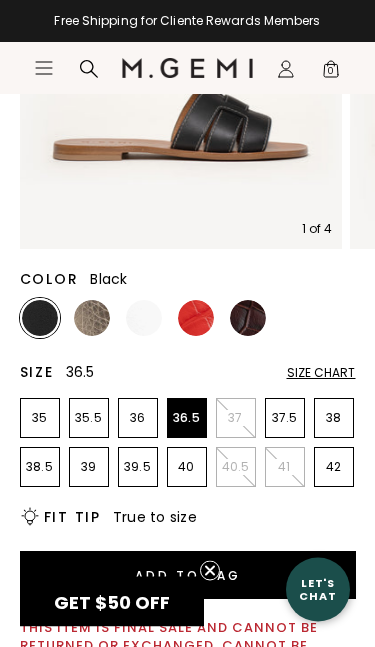 scroll, scrollTop: 401, scrollLeft: 0, axis: vertical 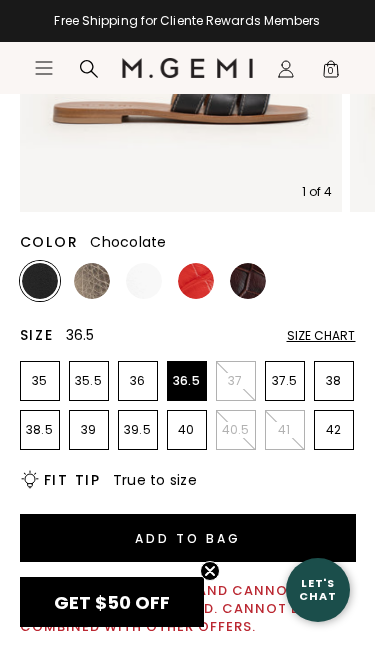 click at bounding box center [248, 281] 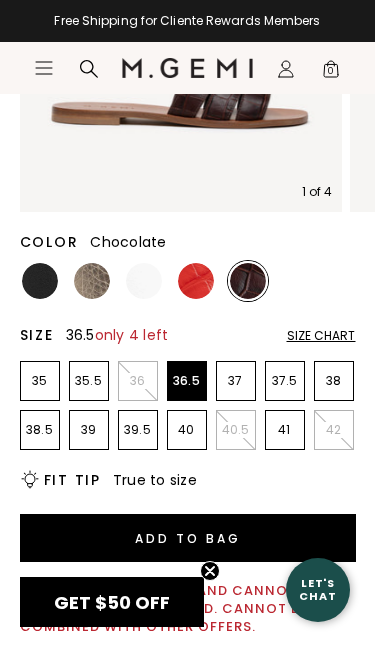 click on "Add to Bag" at bounding box center (188, 538) 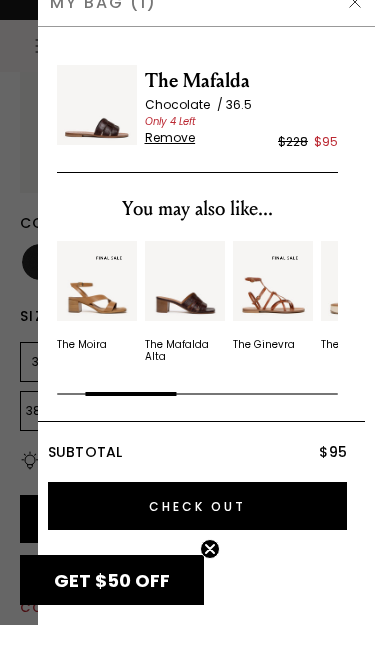 scroll, scrollTop: 0, scrollLeft: 0, axis: both 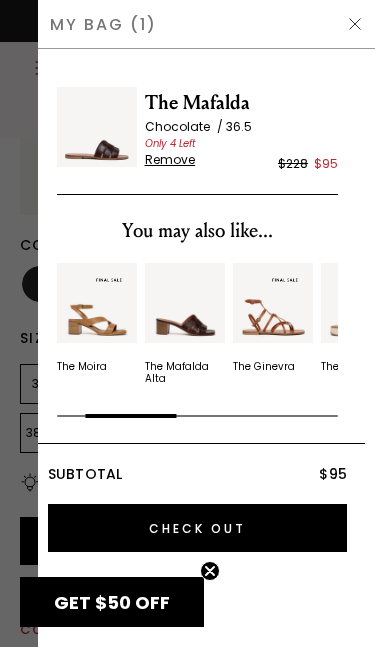 click on "Check Out" at bounding box center [198, 528] 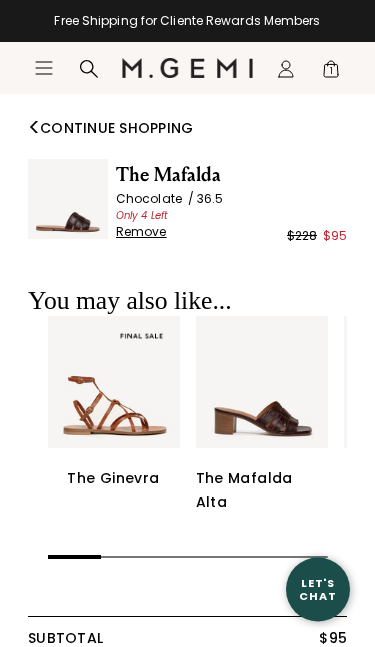 scroll, scrollTop: 48, scrollLeft: 0, axis: vertical 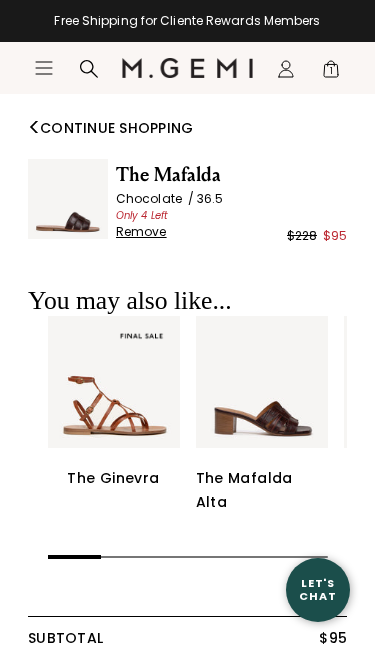 click on "The Mafalda" at bounding box center [231, 175] 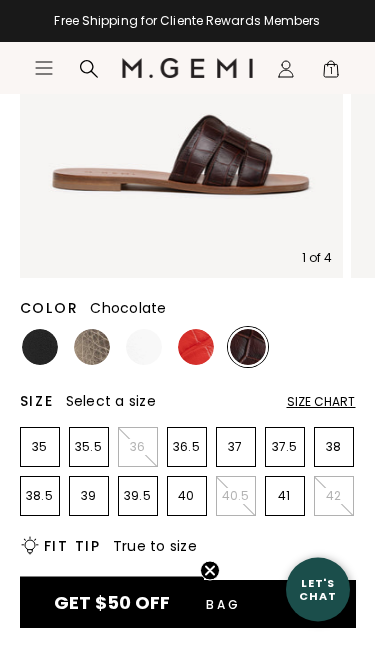 scroll, scrollTop: 336, scrollLeft: 0, axis: vertical 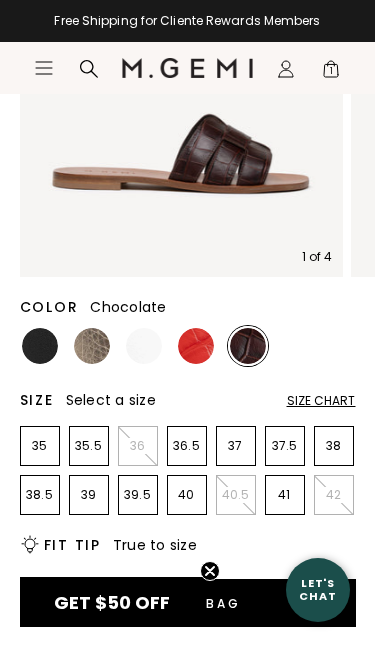 click on "1" at bounding box center [331, 73] 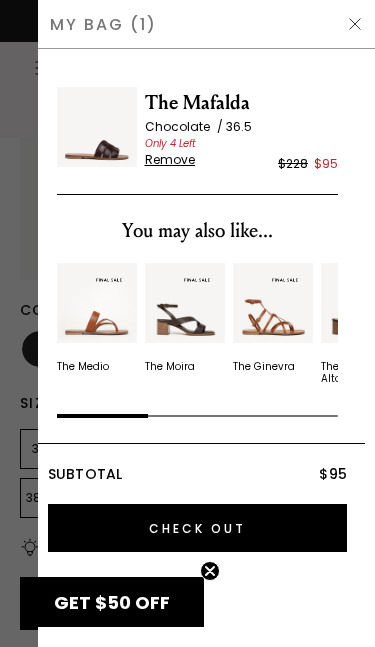 click on "Check Out" at bounding box center [198, 528] 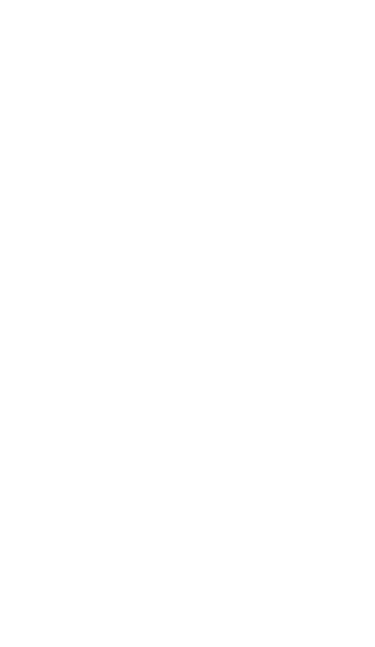 scroll, scrollTop: 0, scrollLeft: 0, axis: both 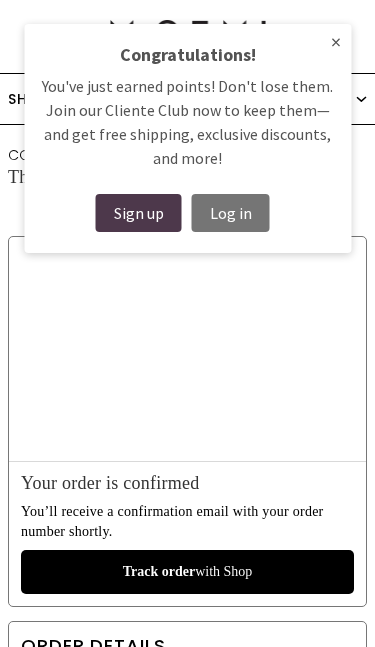 click on "Log in" at bounding box center (231, 213) 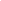 scroll, scrollTop: 0, scrollLeft: 0, axis: both 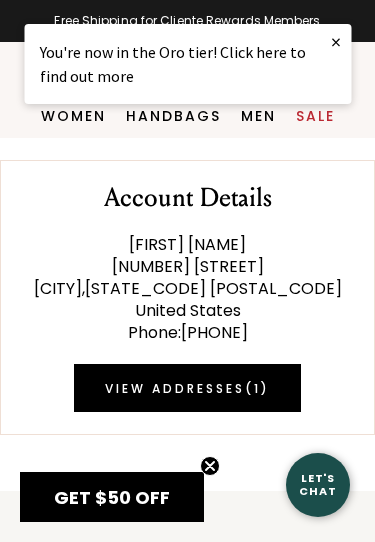 click on "×" at bounding box center [336, 42] 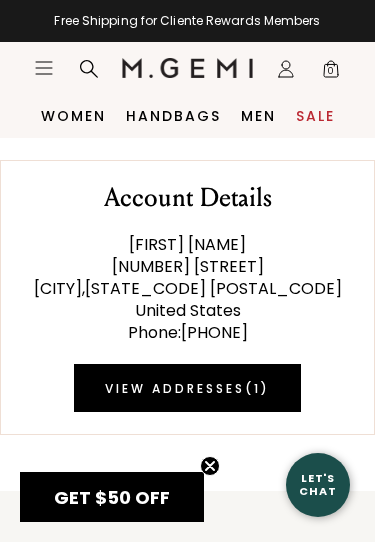 click on "Icons/20x20/profile@2x" 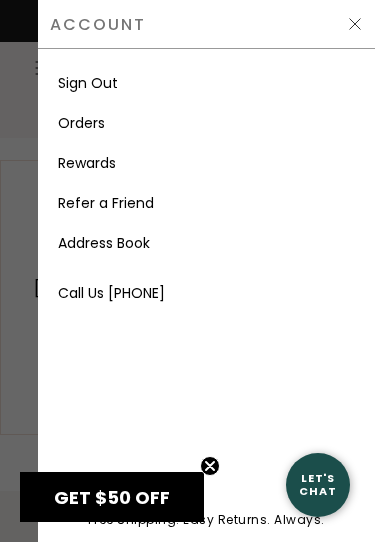 click on "Rewards" at bounding box center (87, 163) 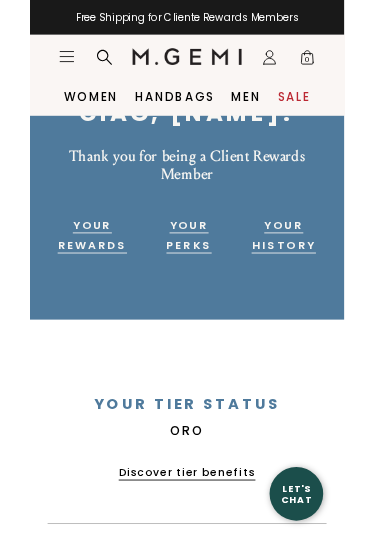 scroll, scrollTop: 116, scrollLeft: 0, axis: vertical 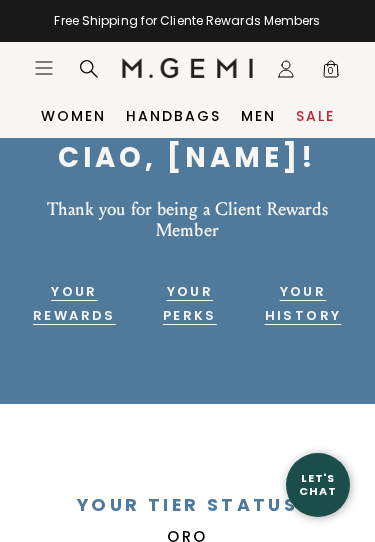 click on "Your Perks" at bounding box center [190, 304] 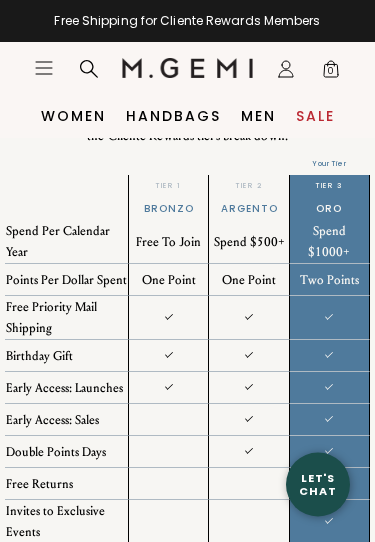 scroll, scrollTop: 2456, scrollLeft: 0, axis: vertical 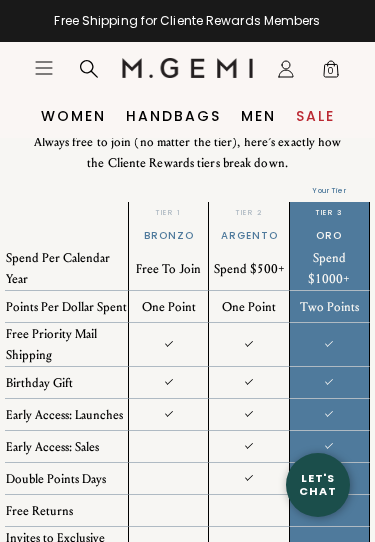 click 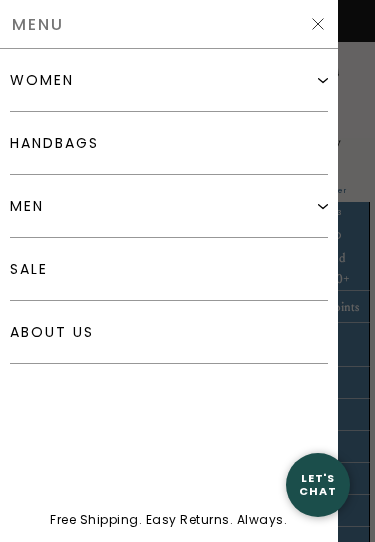 click on "women" at bounding box center (169, 80) 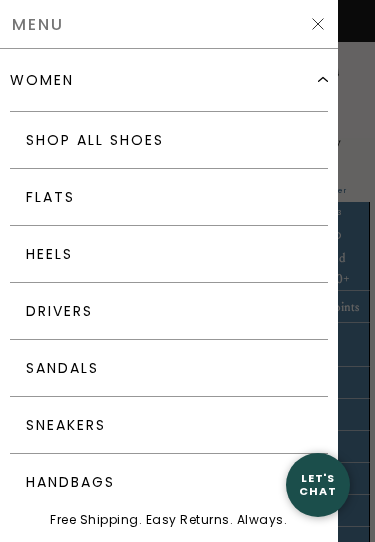 click on "Shop All Shoes" at bounding box center (169, 140) 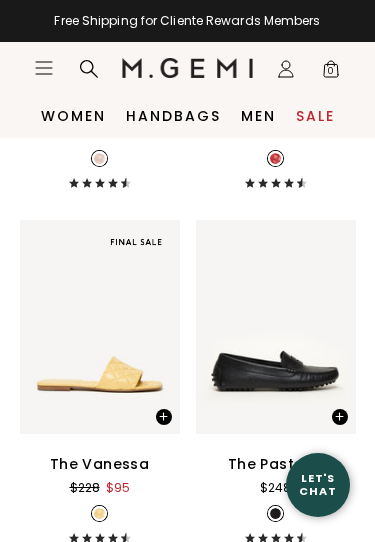 scroll, scrollTop: 14672, scrollLeft: 0, axis: vertical 